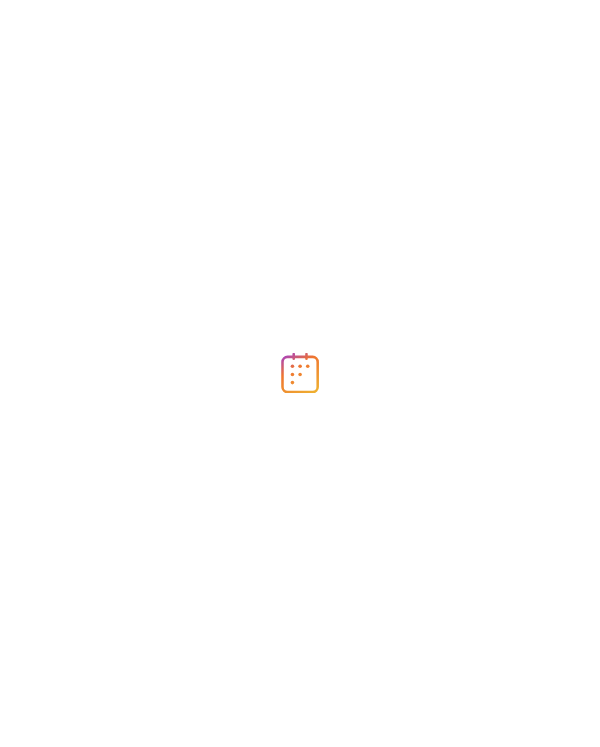scroll, scrollTop: 0, scrollLeft: 0, axis: both 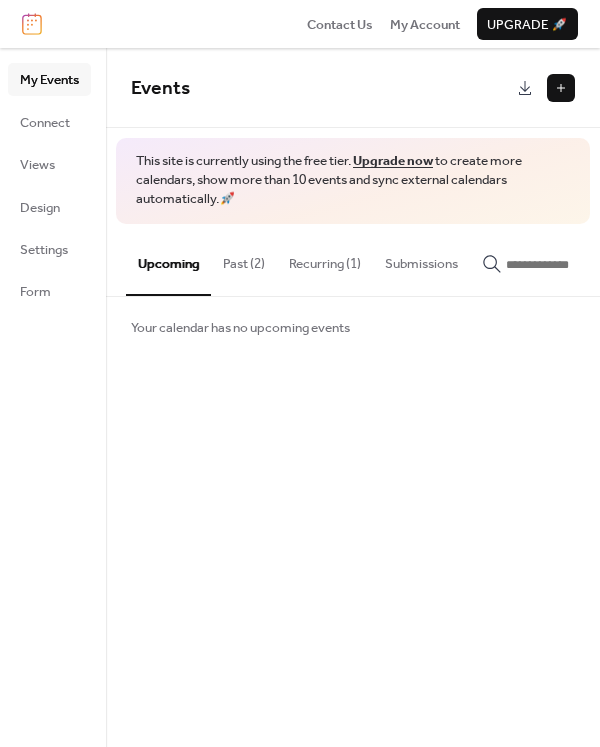 click at bounding box center [561, 88] 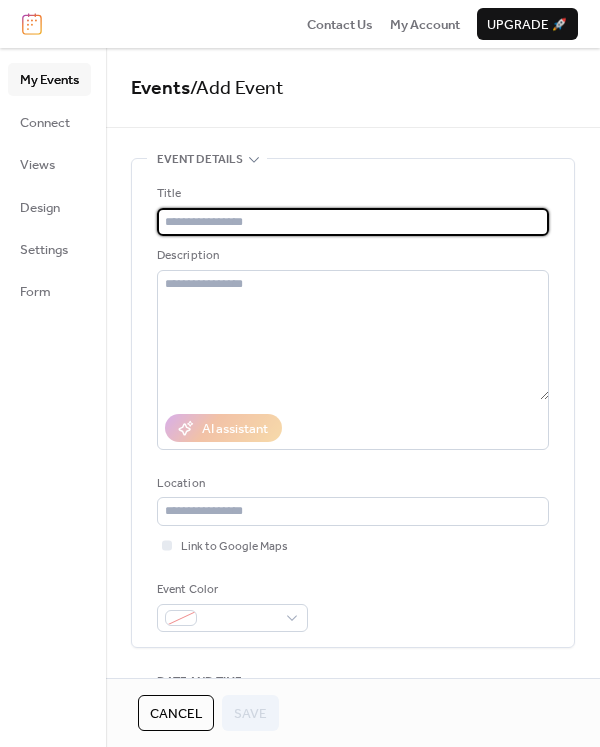 click at bounding box center (353, 222) 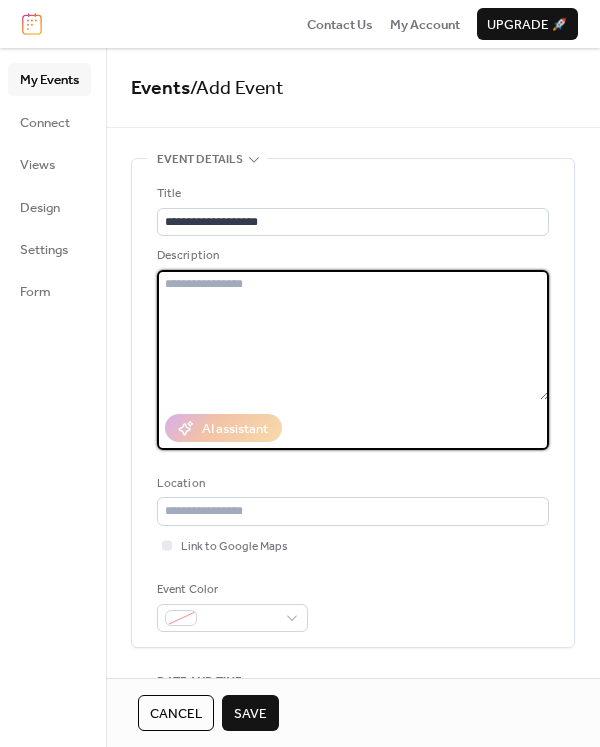 click at bounding box center (353, 335) 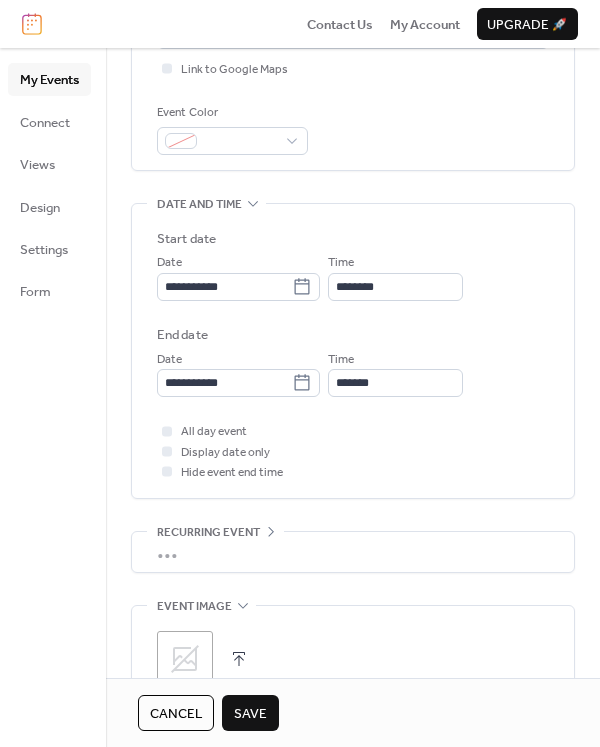 scroll, scrollTop: 500, scrollLeft: 0, axis: vertical 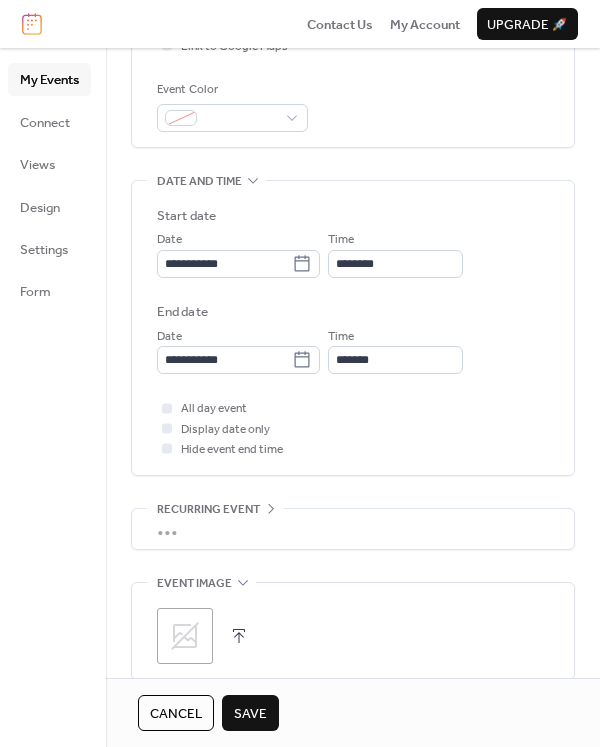 type on "**********" 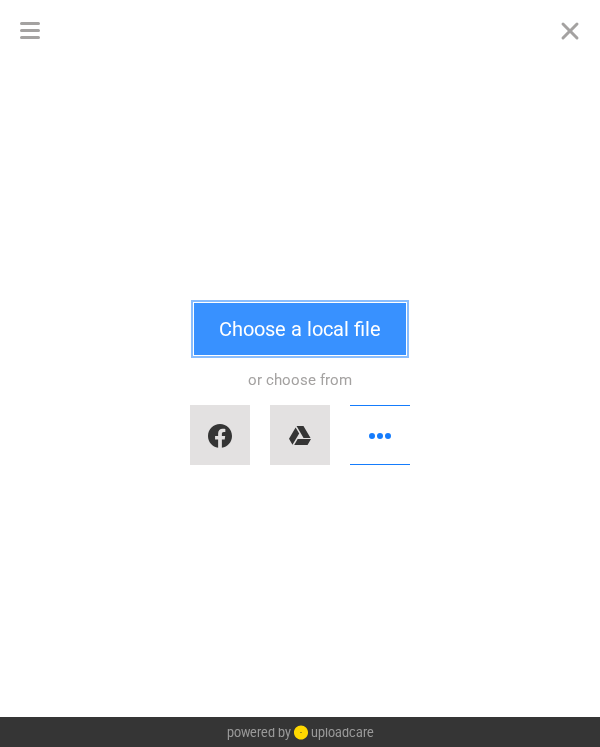 click on "Choose a local file" at bounding box center [300, 329] 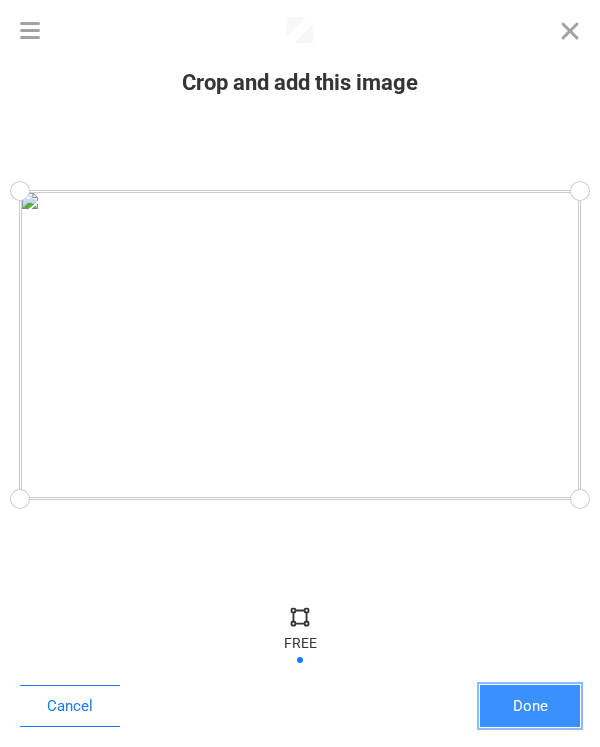 click on "Done" at bounding box center (530, 706) 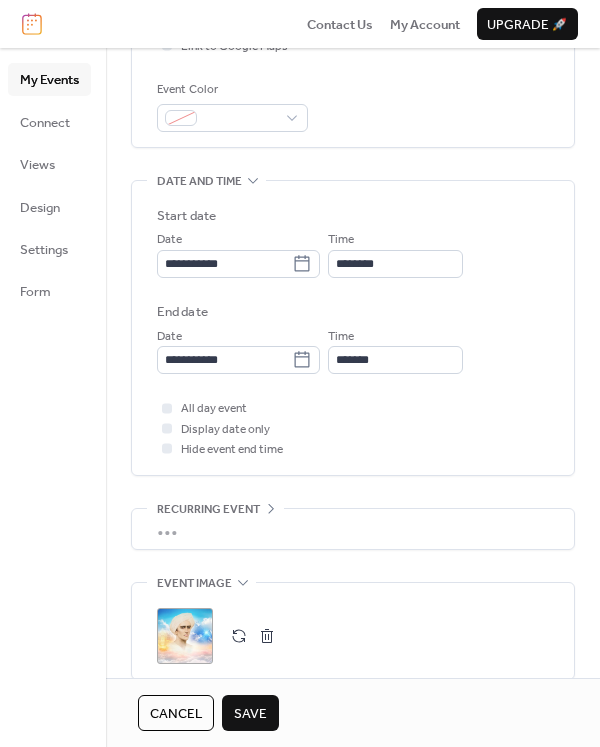 click on "Save" at bounding box center (250, 714) 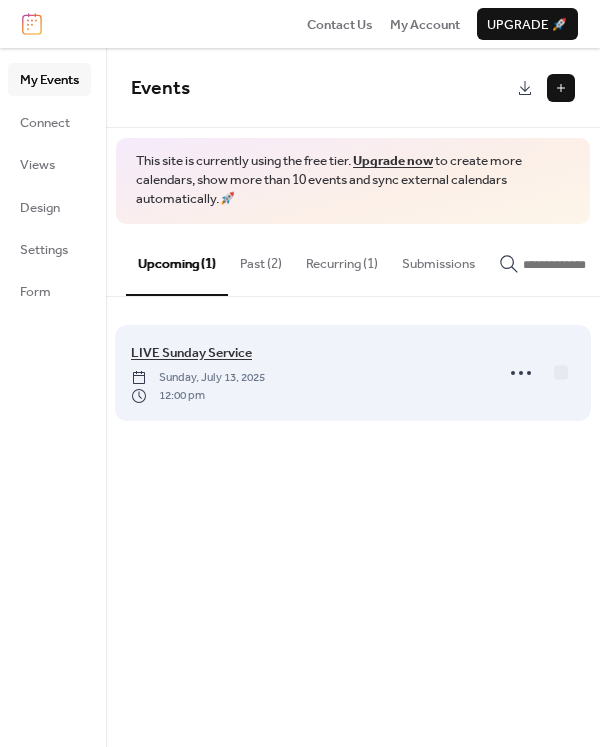 click on "LIVE Sunday Service" at bounding box center (191, 353) 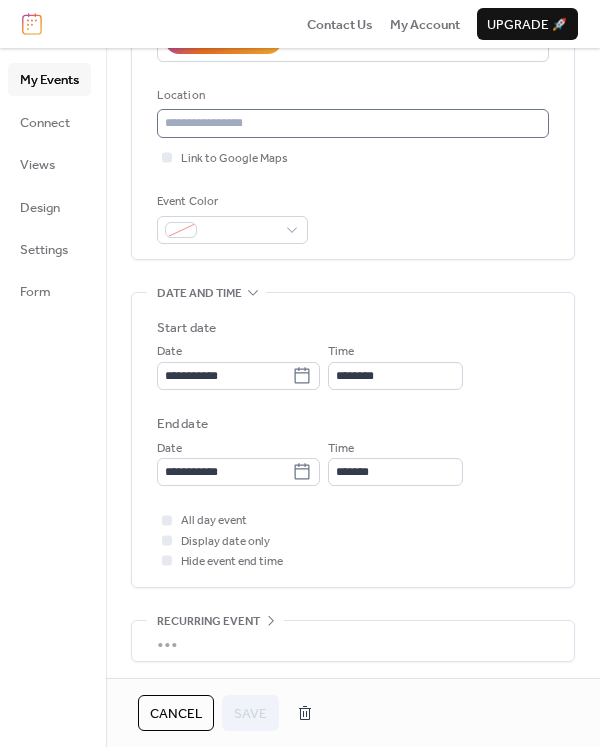 scroll, scrollTop: 400, scrollLeft: 0, axis: vertical 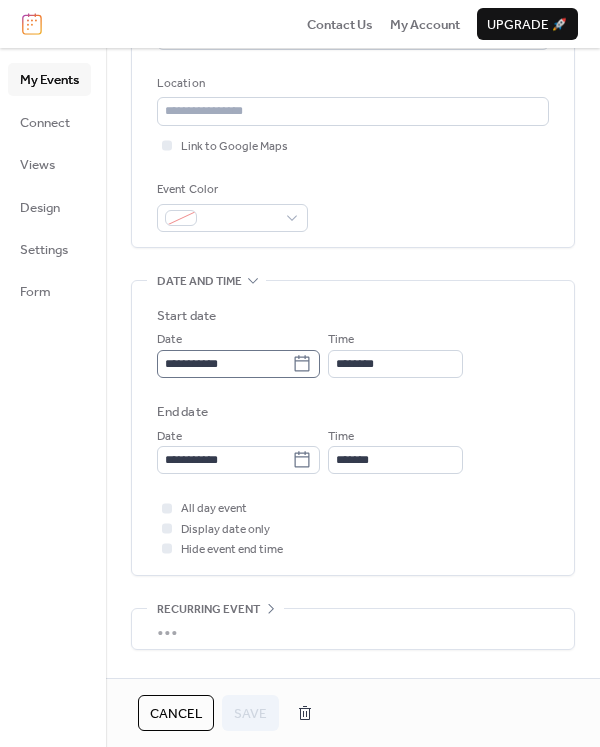 click 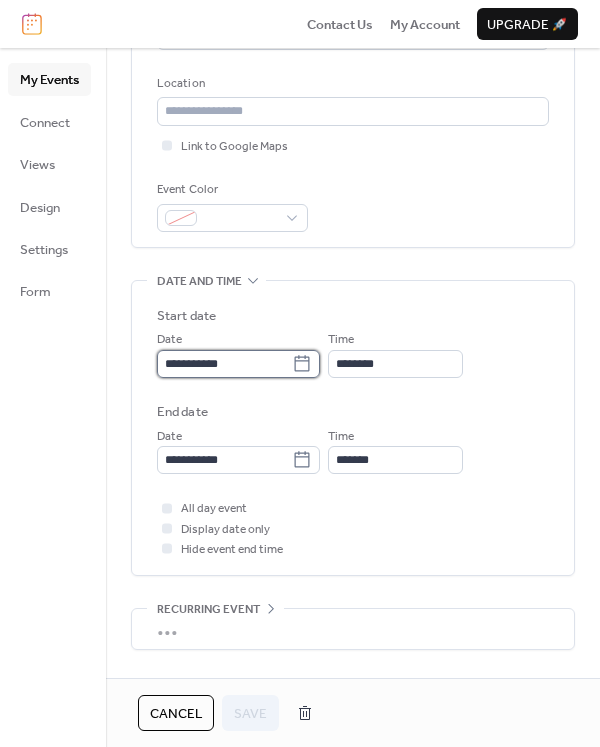 click on "**********" at bounding box center (224, 364) 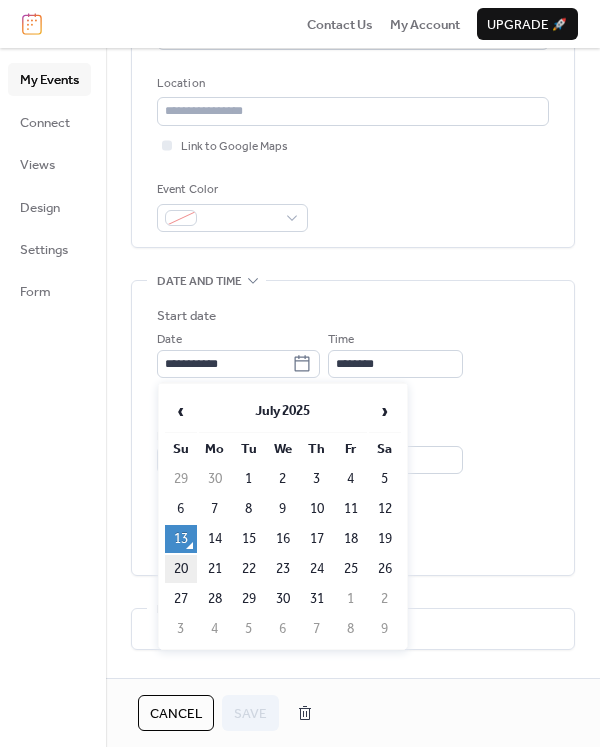 click on "20" at bounding box center [181, 569] 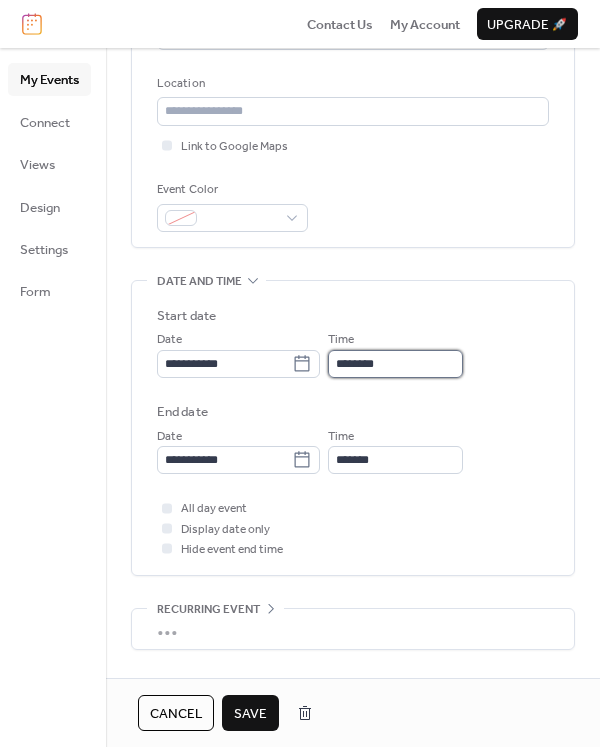click on "********" at bounding box center [395, 364] 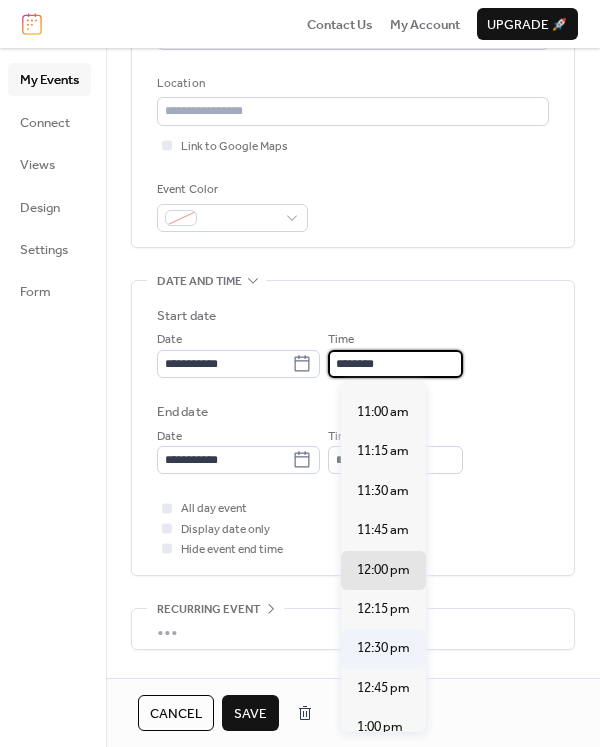 scroll, scrollTop: 1692, scrollLeft: 0, axis: vertical 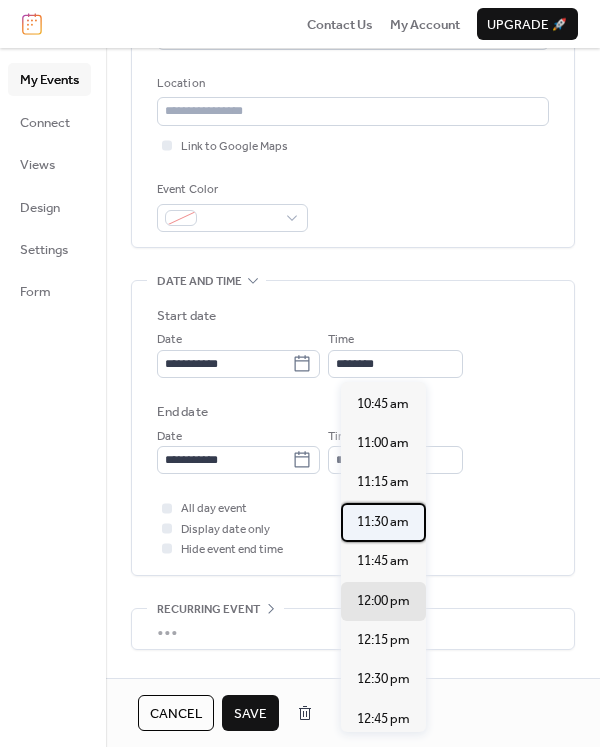 click on "11:30 am" at bounding box center [383, 522] 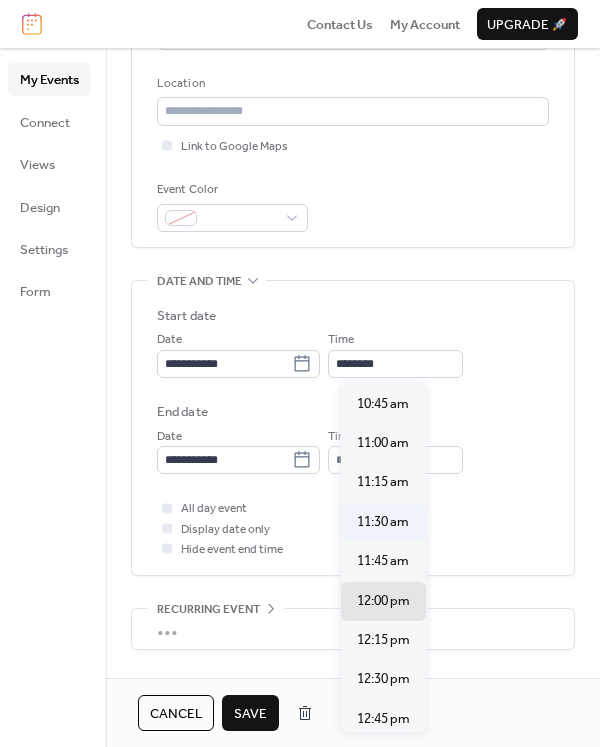 type on "********" 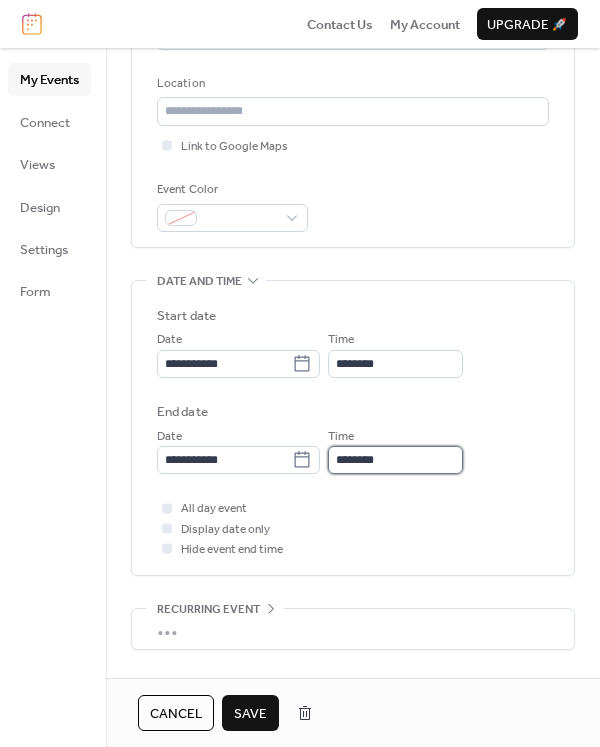 click on "********" at bounding box center [395, 460] 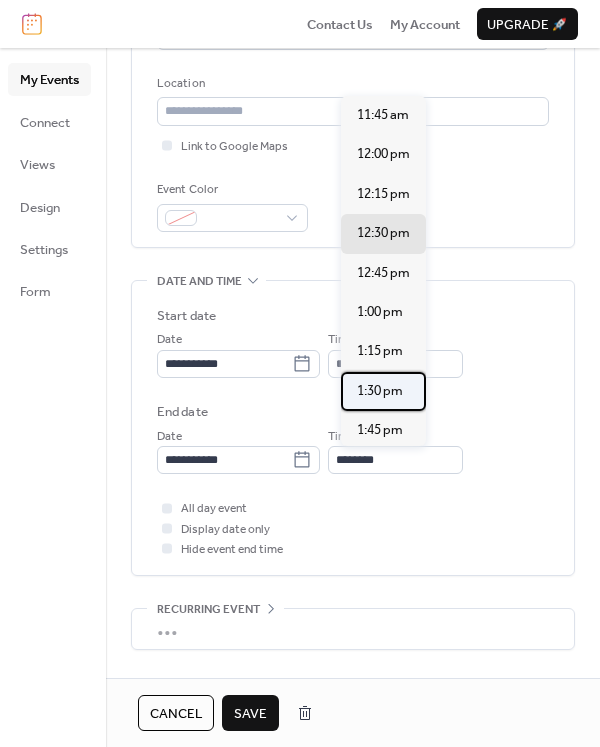 click on "1:30 pm" at bounding box center (380, 391) 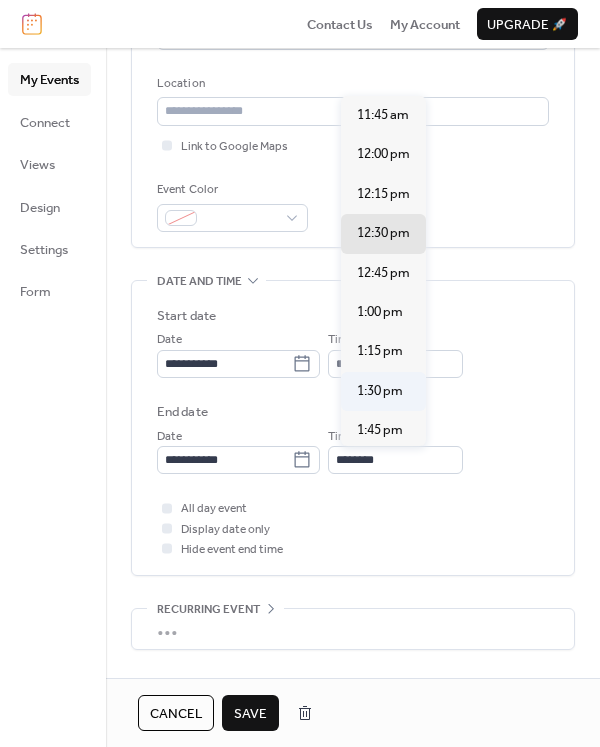 type on "*******" 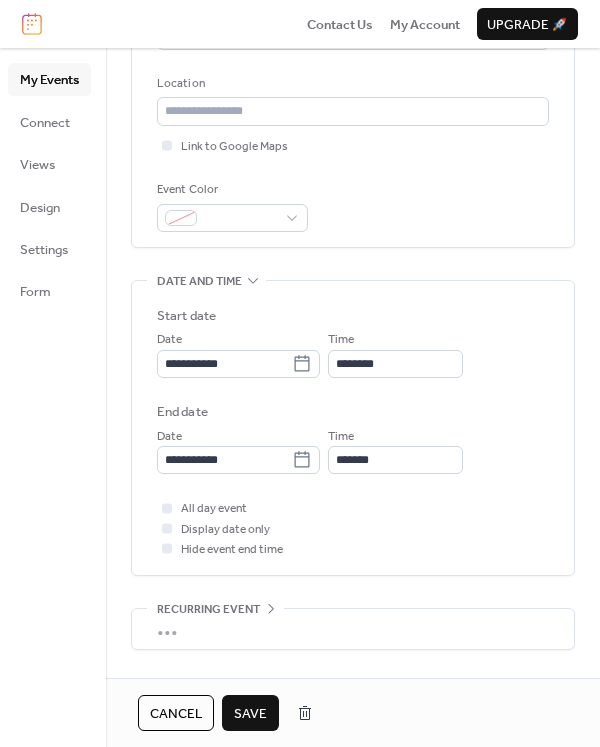 click on "Save" at bounding box center [250, 714] 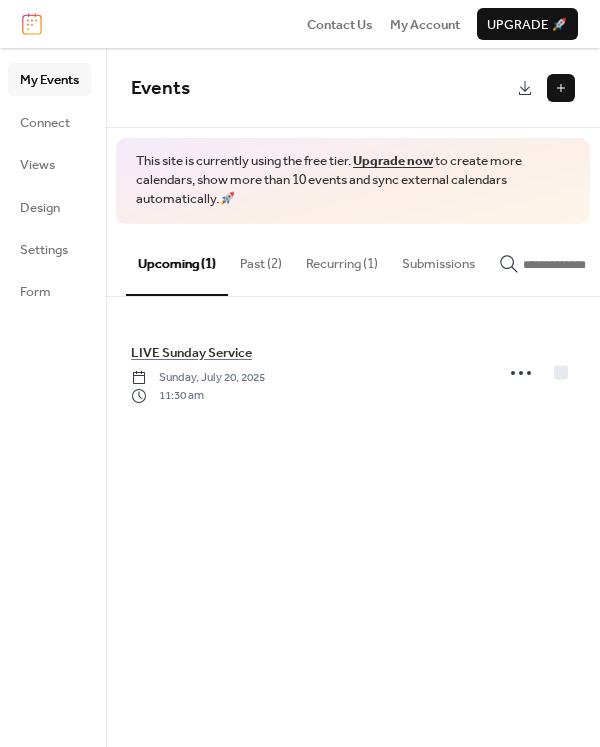 click on "Events This site is currently using the free tier.   Upgrade now   to create more calendars, show more than 10 events and sync external calendars automatically. 🚀 Upcoming  (1) Past  (2) Recurring  (1) Submissions  LIVE Sunday Service Sunday, July 20, 2025 11:30 am Cancel" at bounding box center (353, 397) 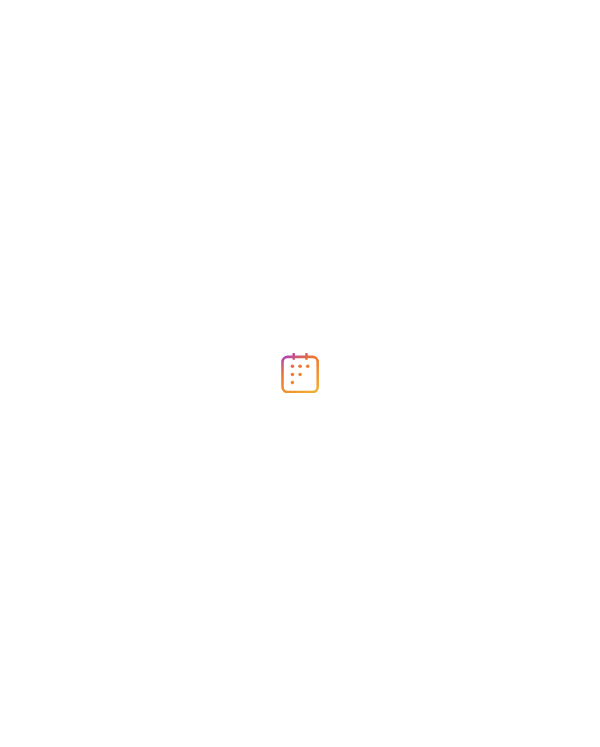 scroll, scrollTop: 0, scrollLeft: 0, axis: both 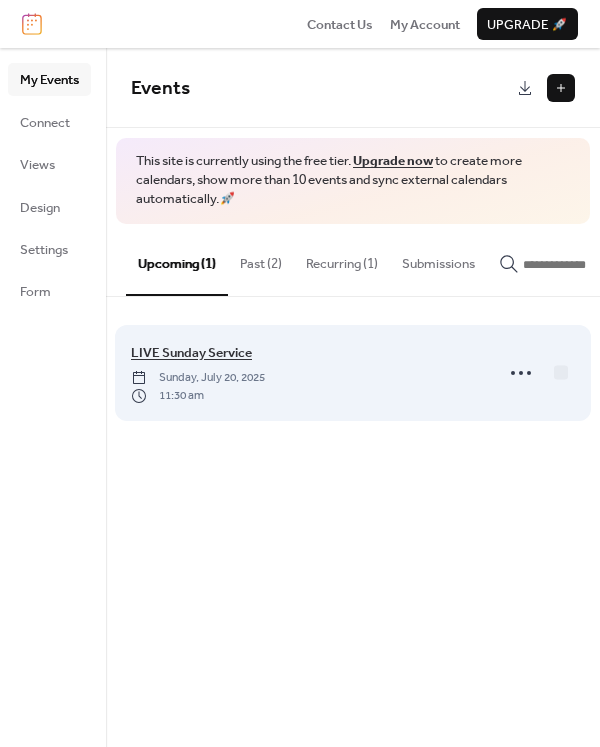 click on "LIVE Sunday Service" at bounding box center (191, 353) 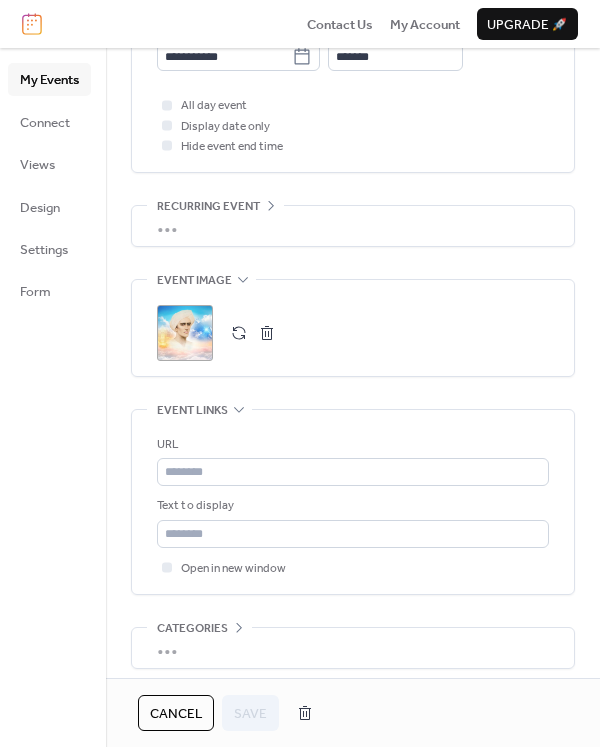 scroll, scrollTop: 888, scrollLeft: 0, axis: vertical 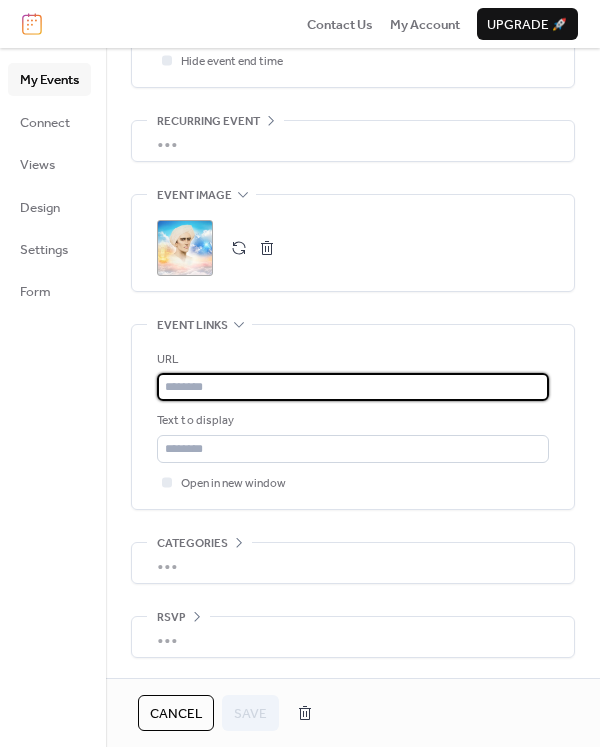 click at bounding box center [353, 387] 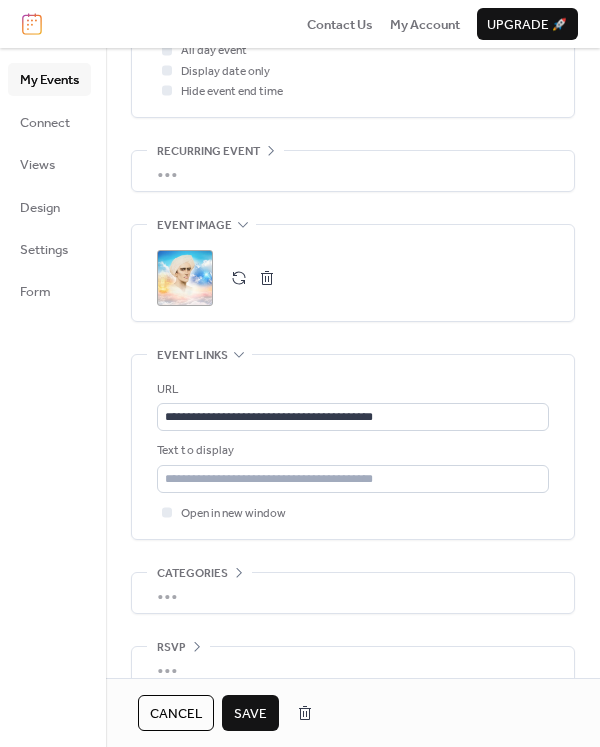 scroll, scrollTop: 888, scrollLeft: 0, axis: vertical 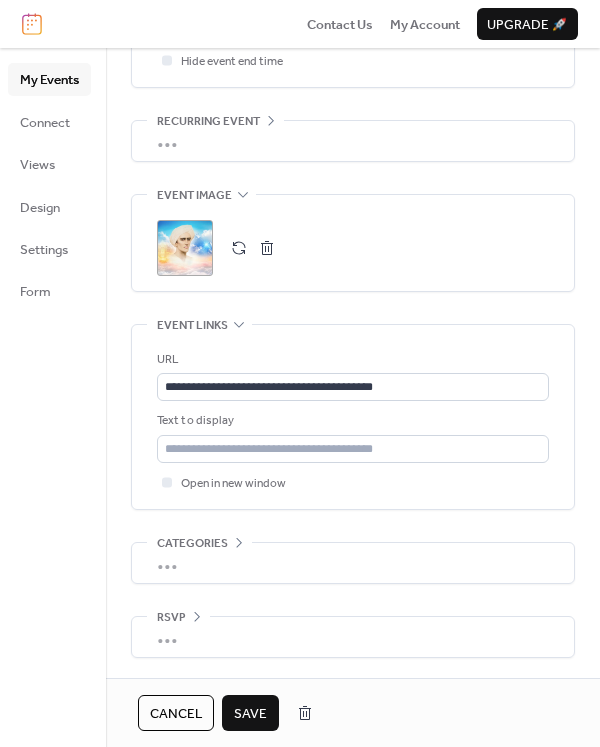 click on "Save" at bounding box center [250, 714] 